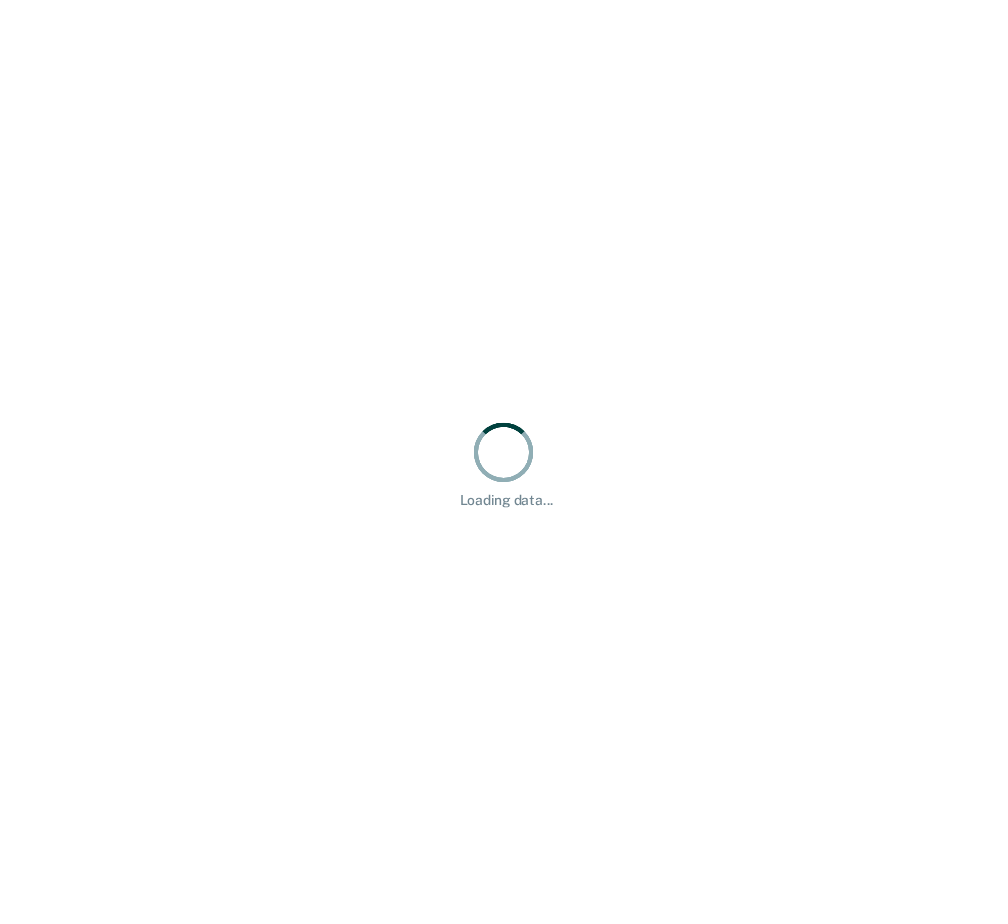 scroll, scrollTop: 0, scrollLeft: 0, axis: both 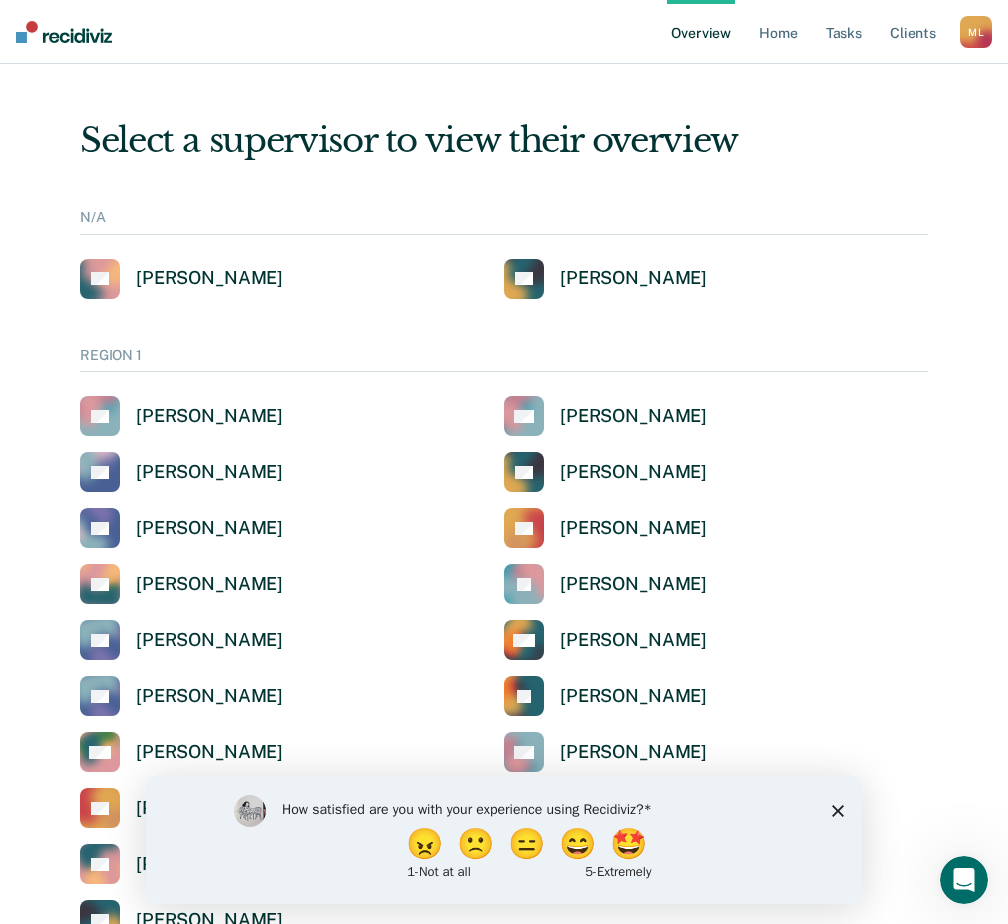 click on "How satisfied are you with your experience using Recidiviz? 😠 🙁 😑 😄 🤩 1  -  Not at all 5  -  Extremely" at bounding box center [504, 838] 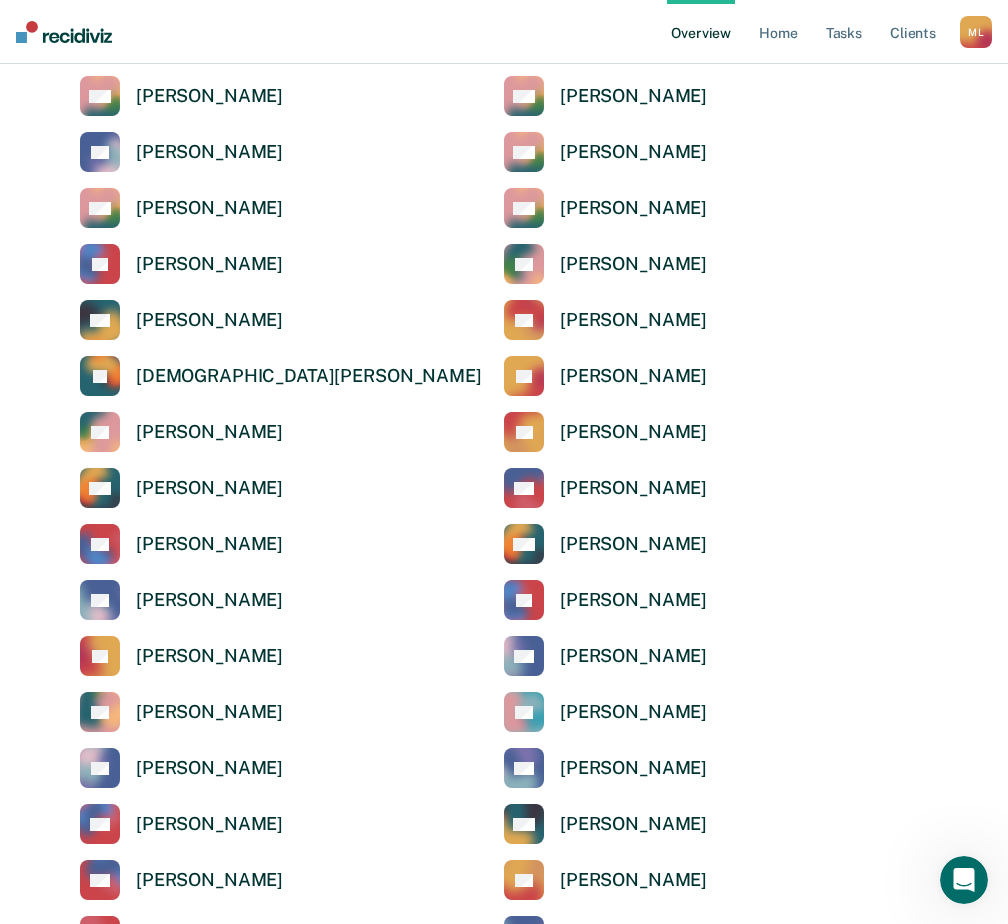 scroll, scrollTop: 1400, scrollLeft: 0, axis: vertical 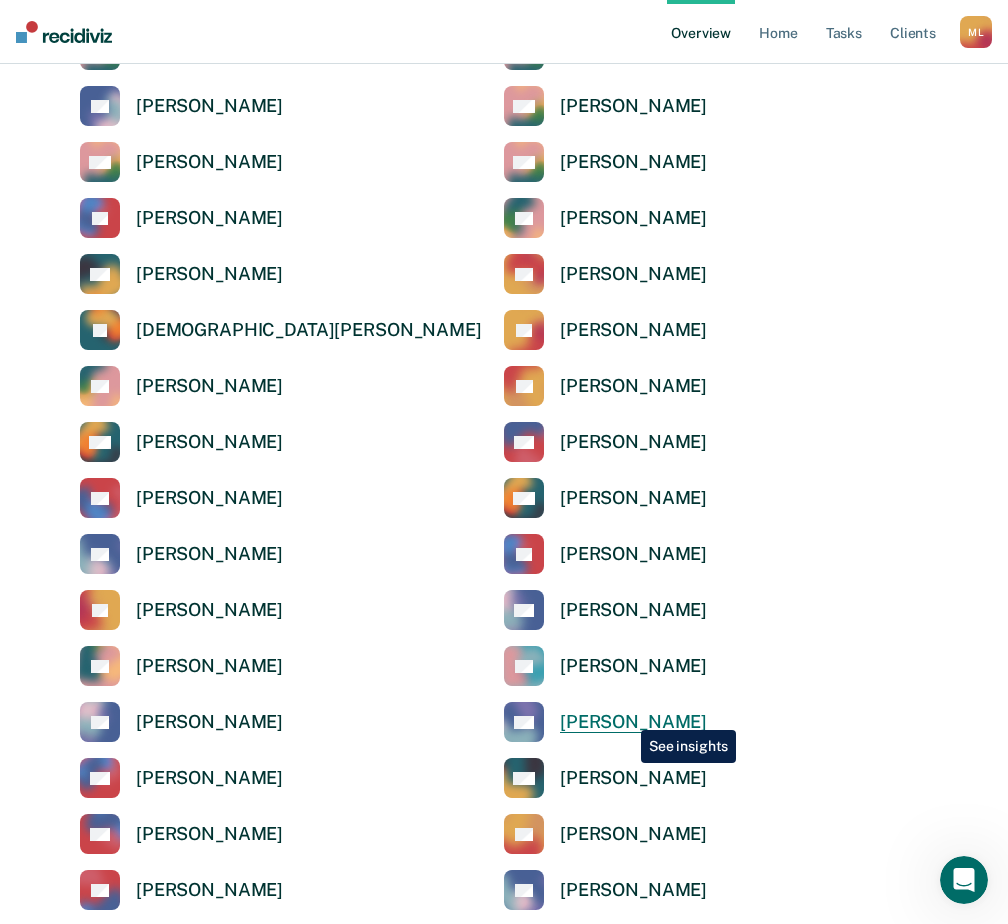click on "[PERSON_NAME]" at bounding box center [633, 722] 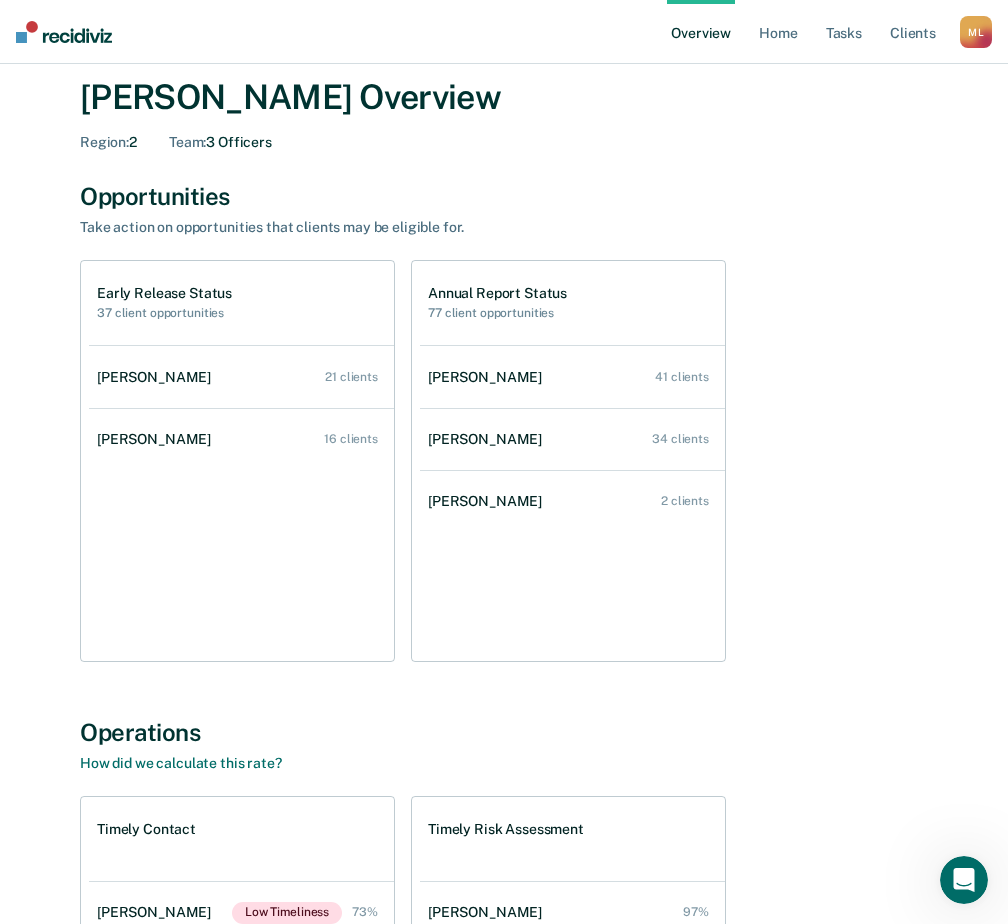 scroll, scrollTop: 0, scrollLeft: 0, axis: both 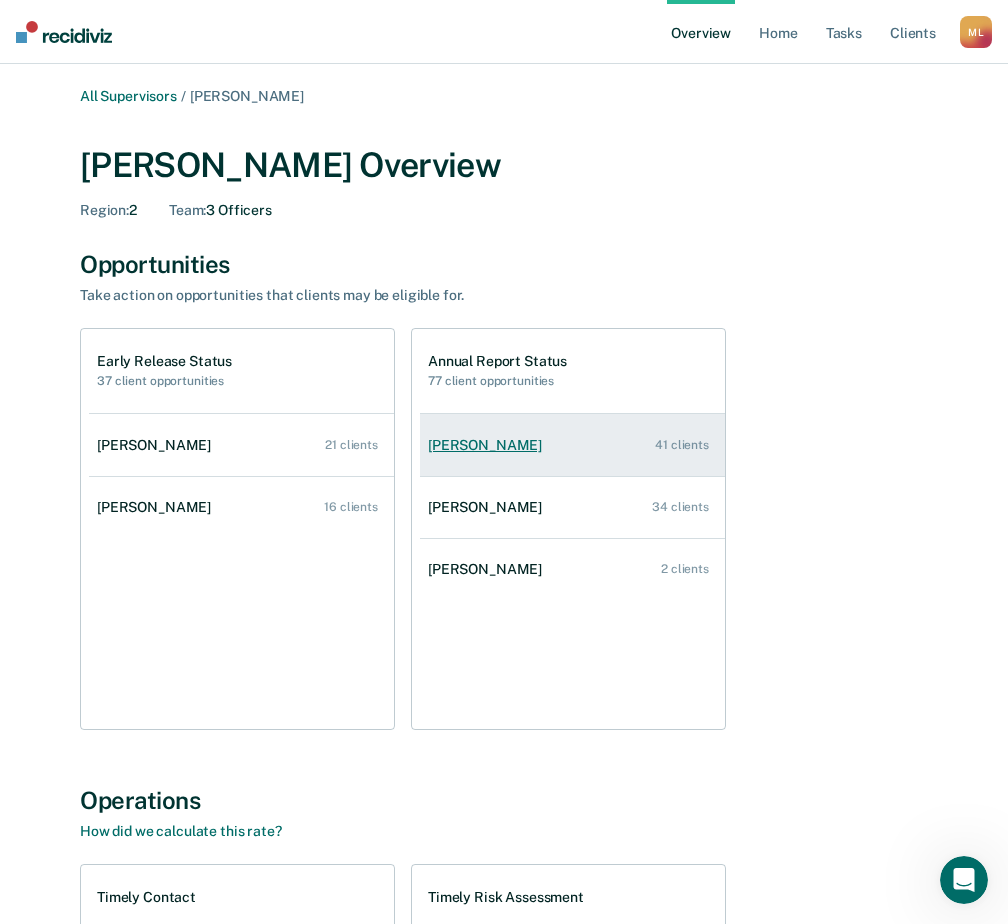 click on "[PERSON_NAME]" at bounding box center (489, 445) 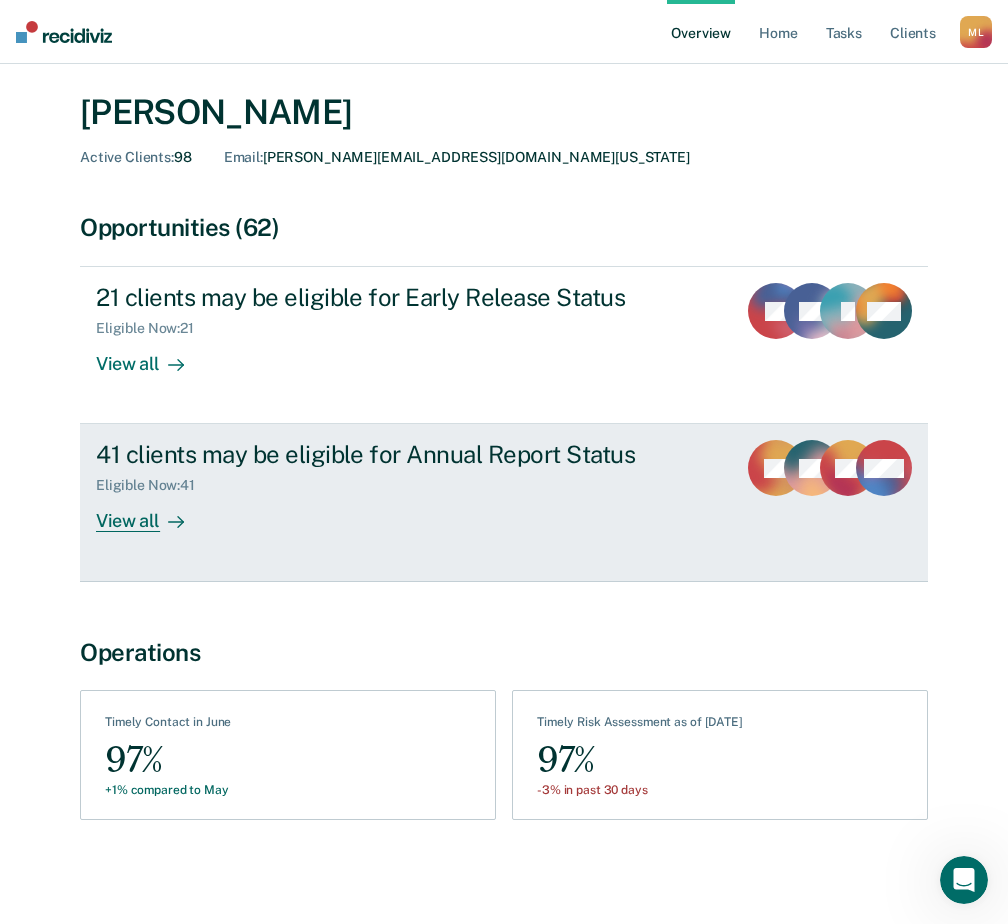 scroll, scrollTop: 0, scrollLeft: 0, axis: both 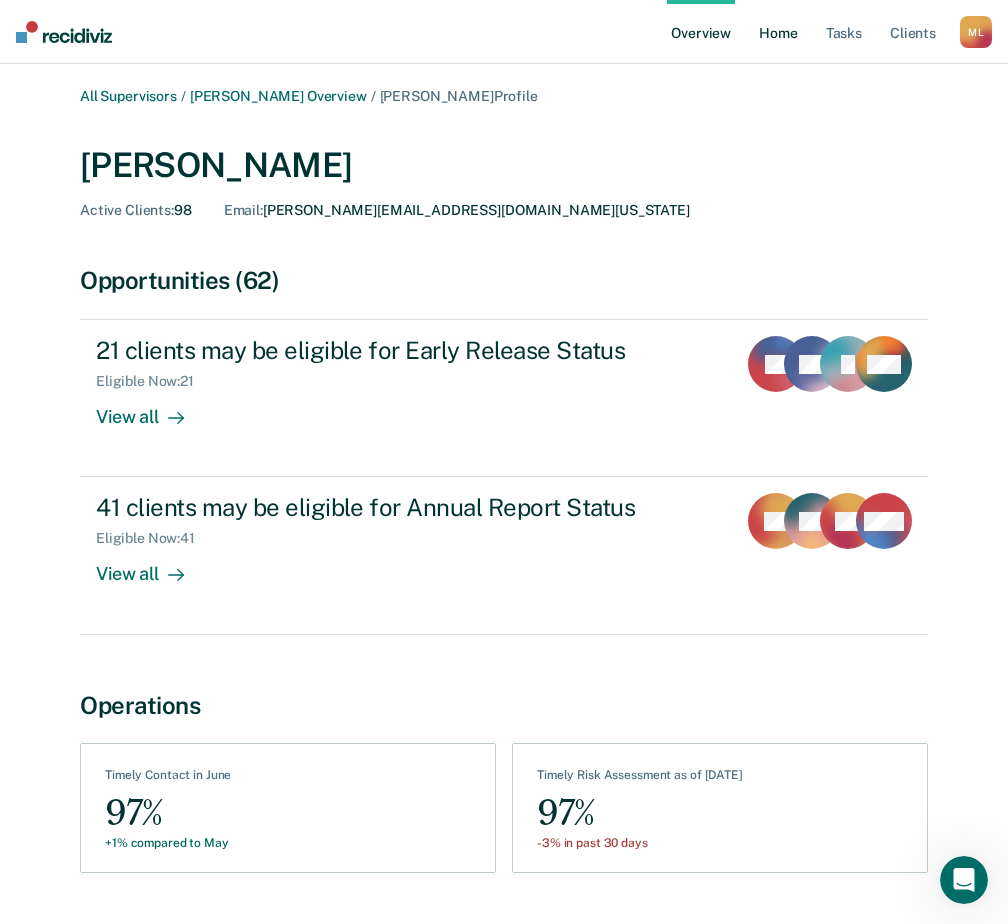 click on "Home" at bounding box center [778, 32] 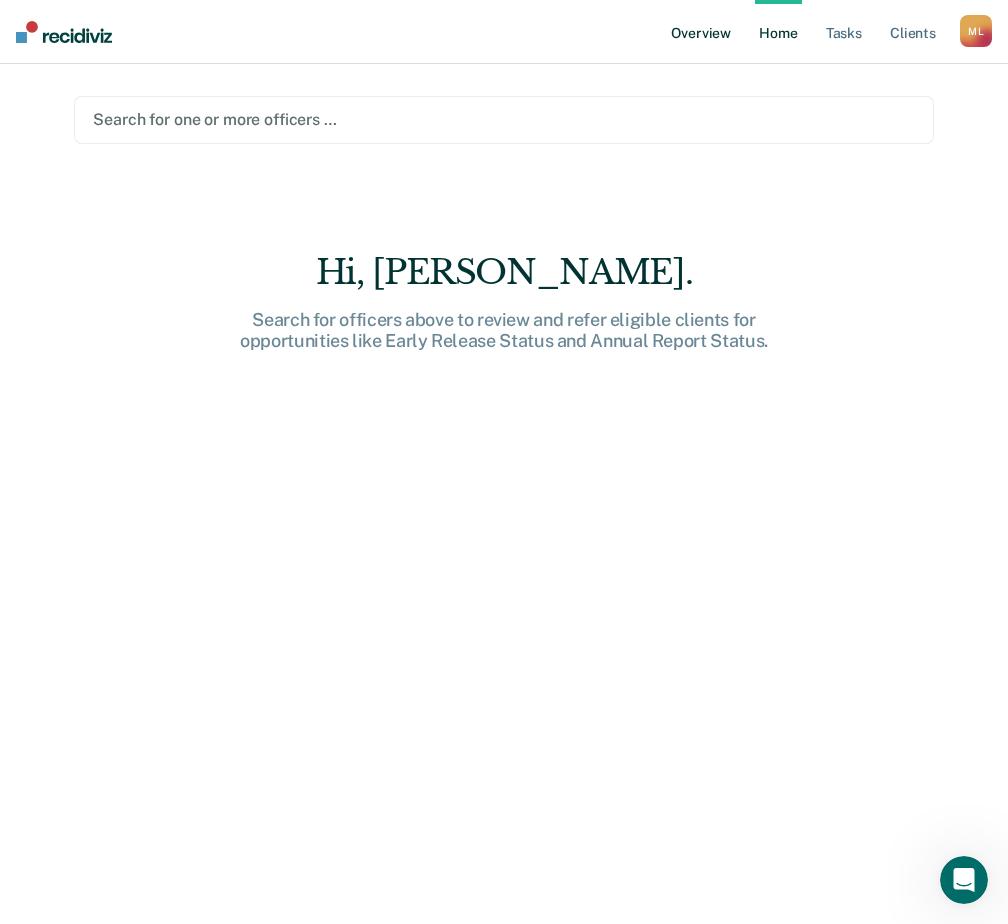 click on "Overview" at bounding box center (701, 32) 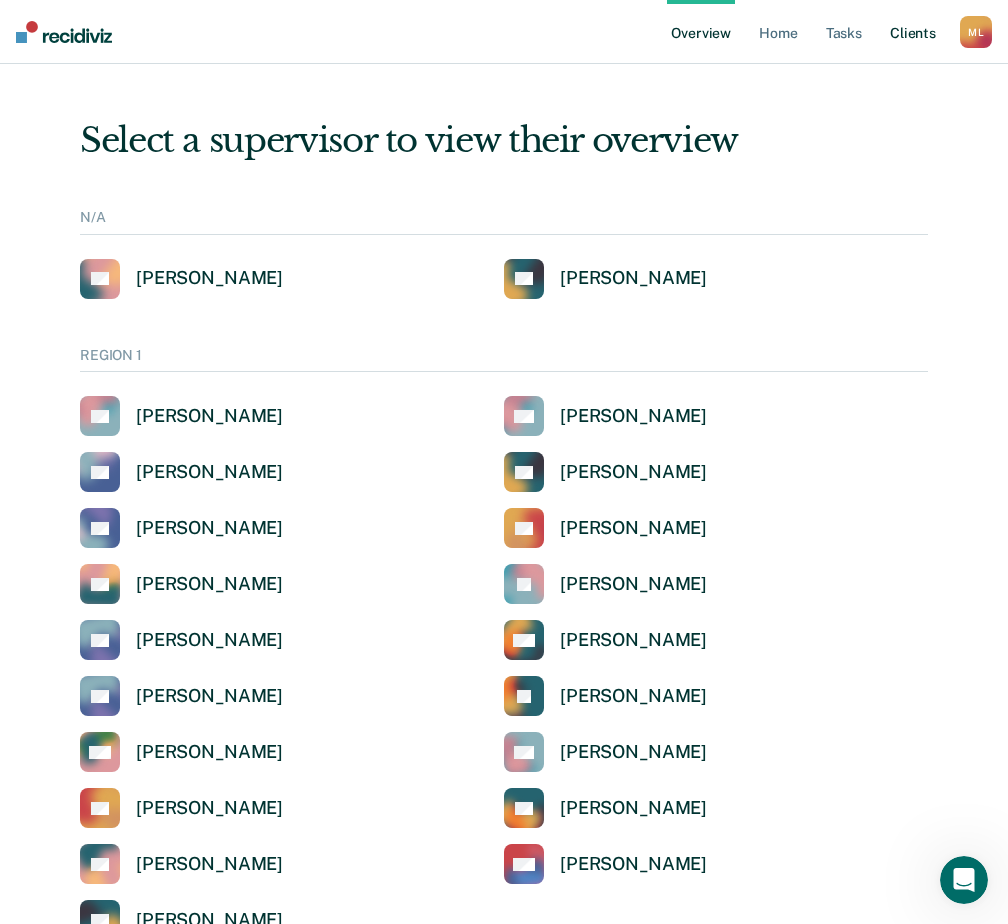click on "Client s" at bounding box center (913, 32) 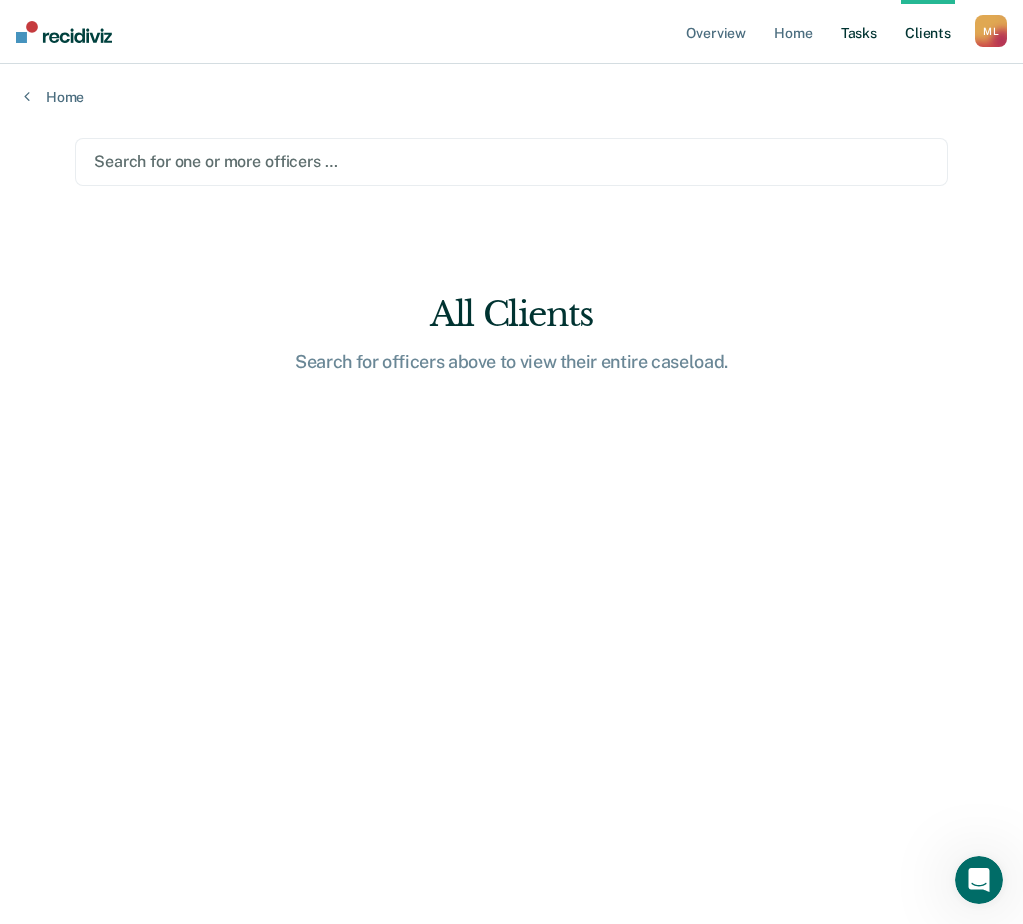 click on "Tasks" at bounding box center [859, 32] 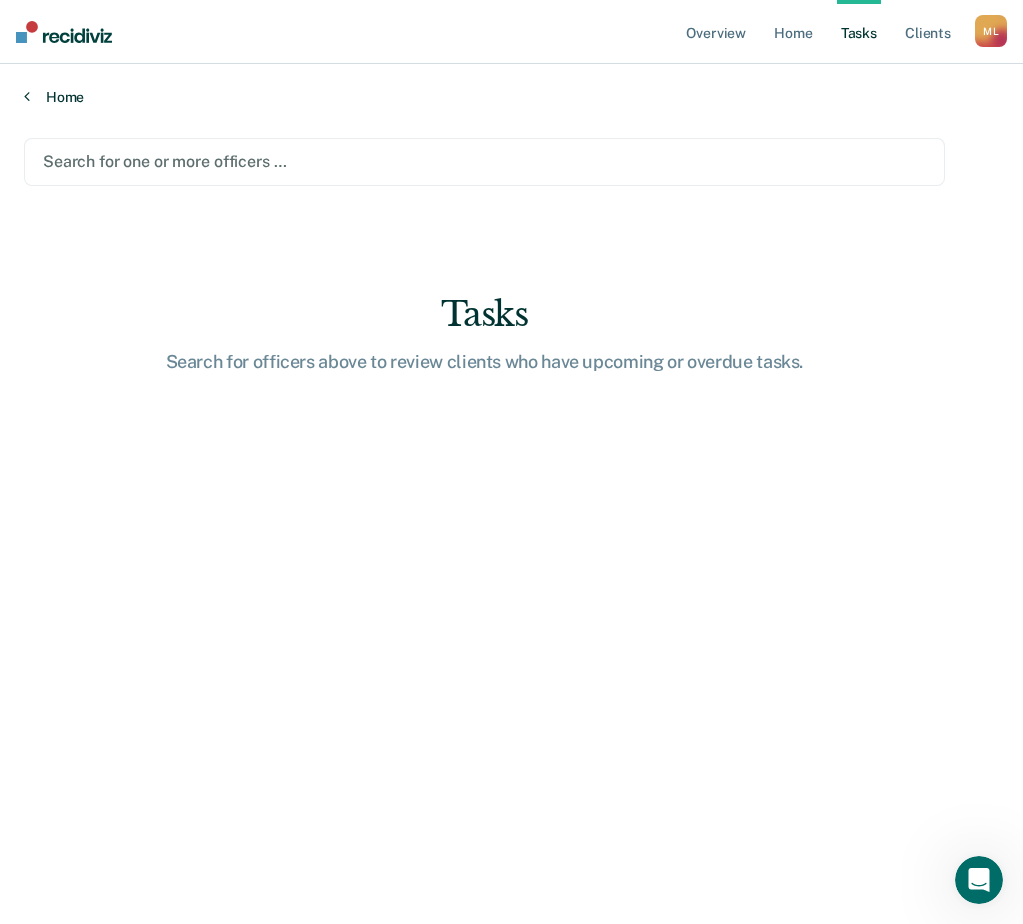 click on "Home" at bounding box center [511, 97] 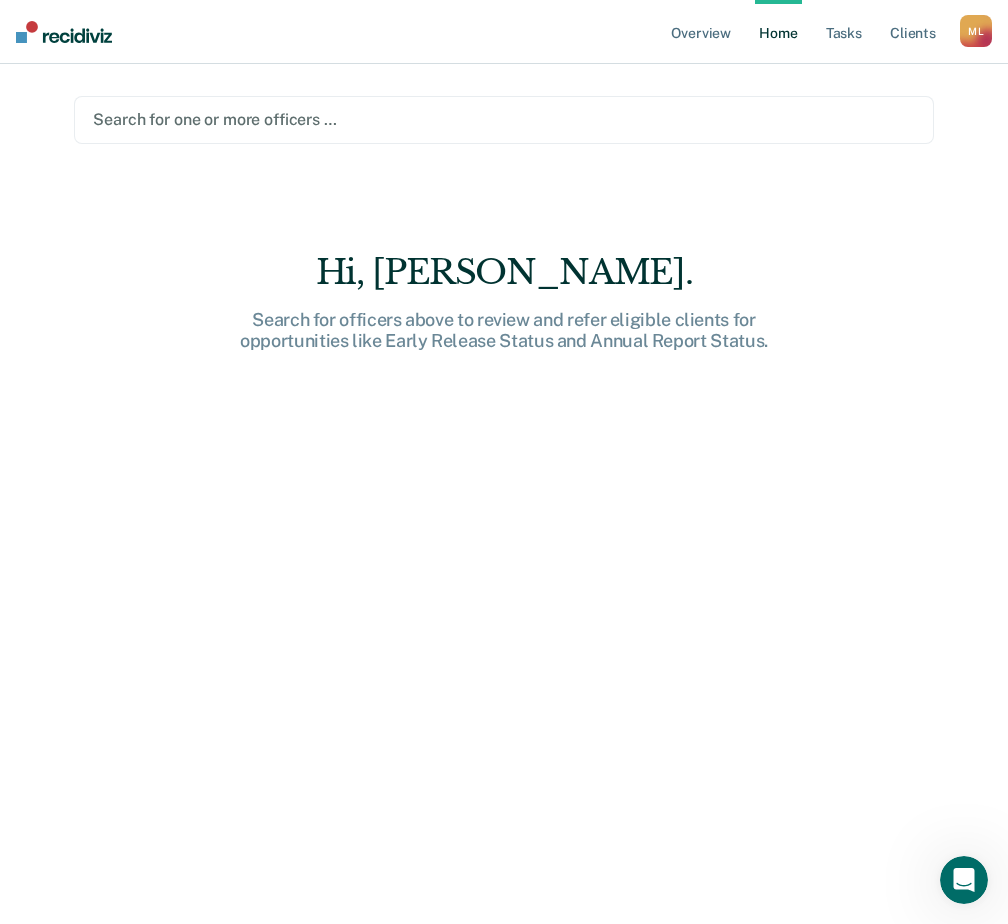 click at bounding box center (64, 32) 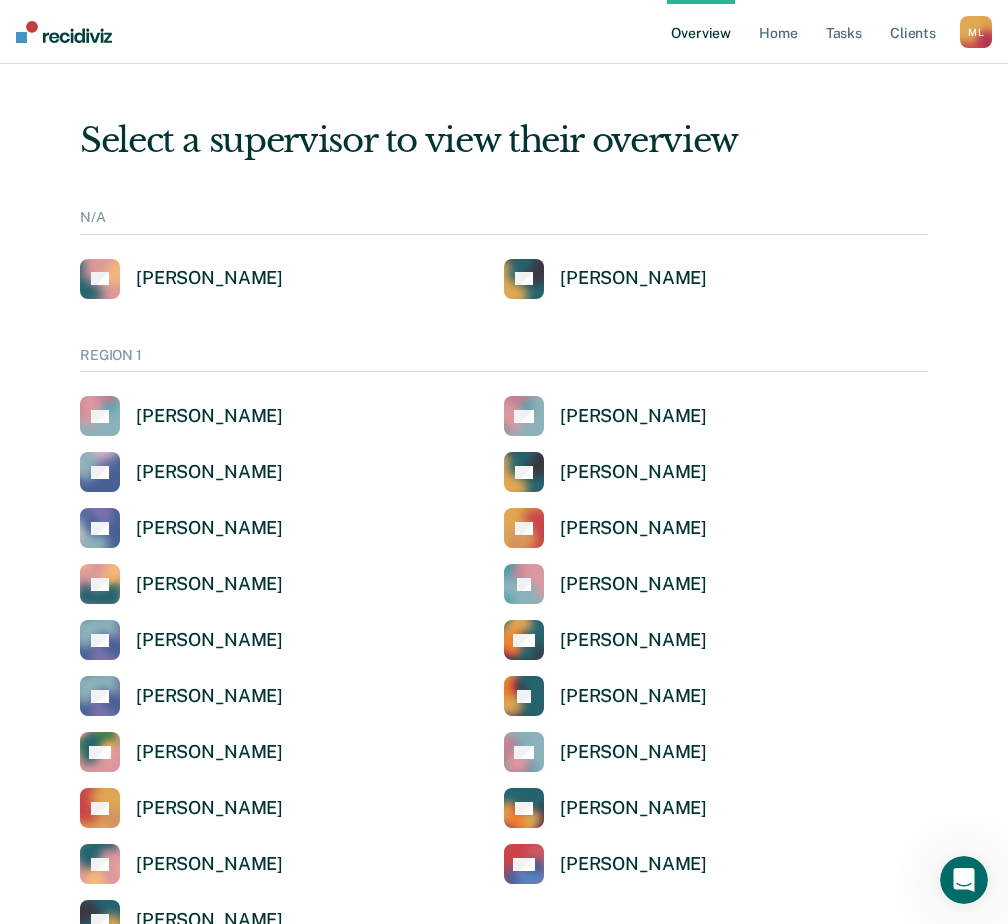 scroll, scrollTop: 0, scrollLeft: 0, axis: both 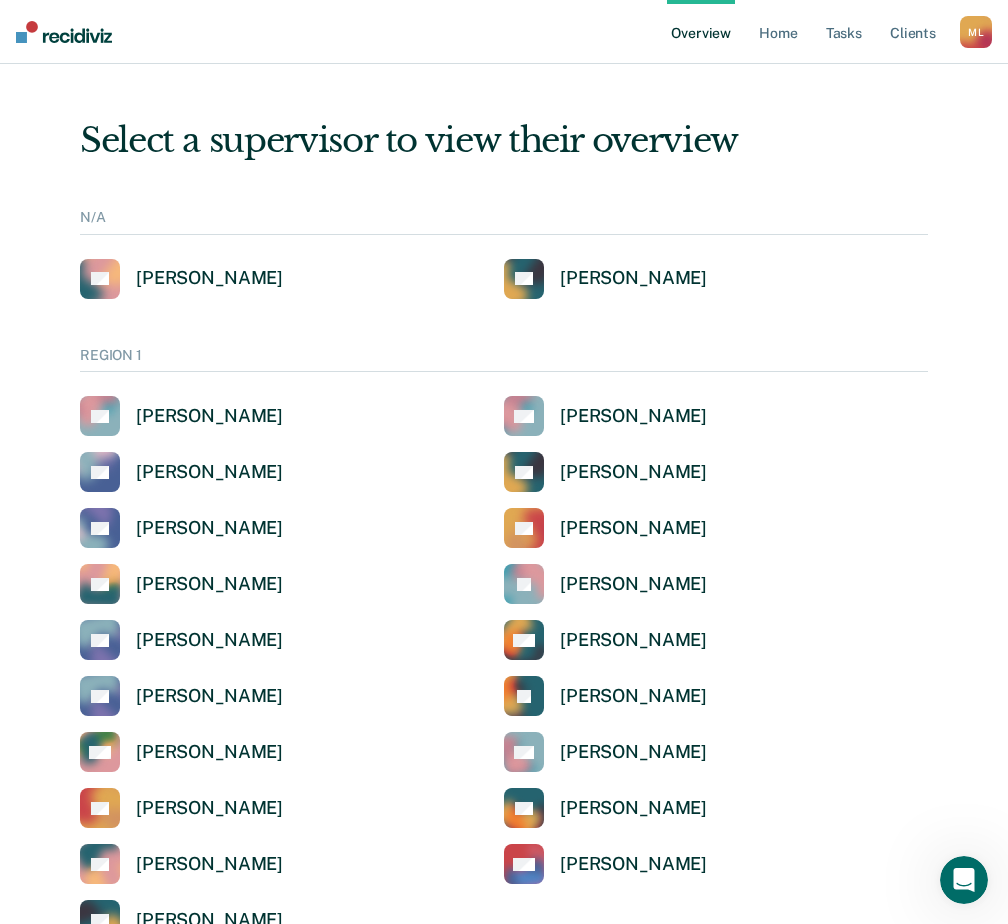 click on "M L" at bounding box center [976, 32] 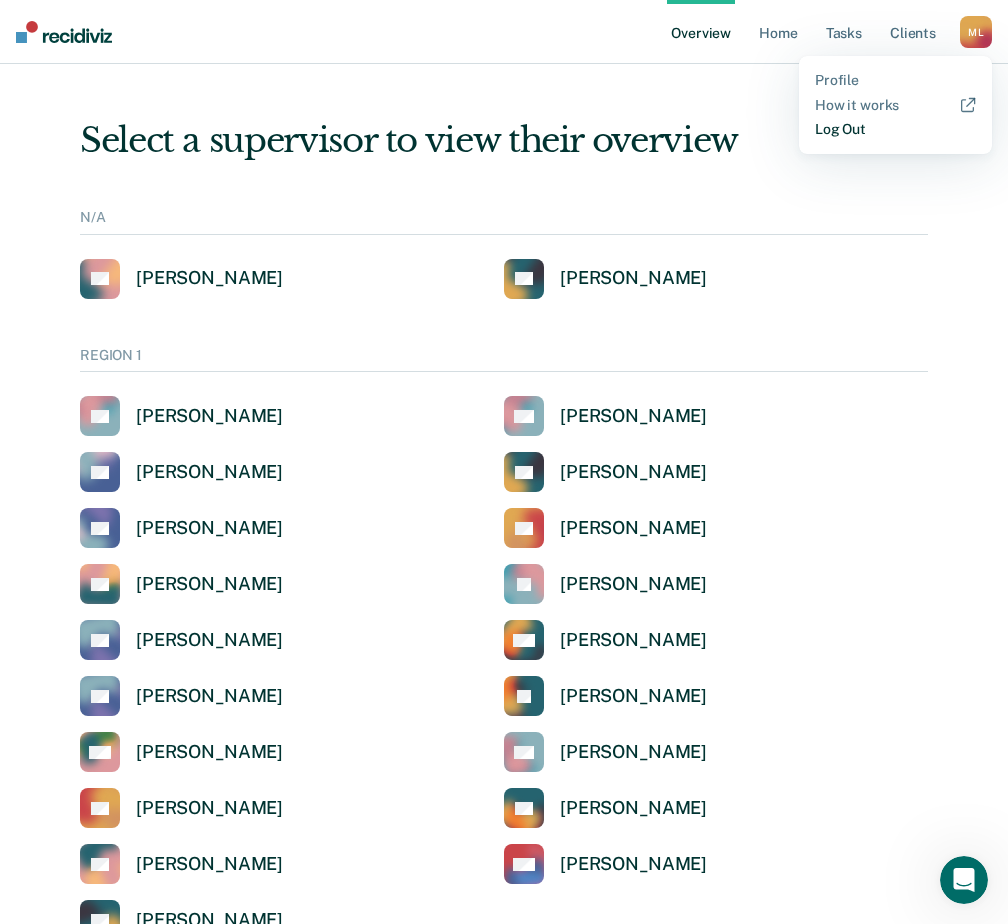 click on "Log Out" at bounding box center [895, 129] 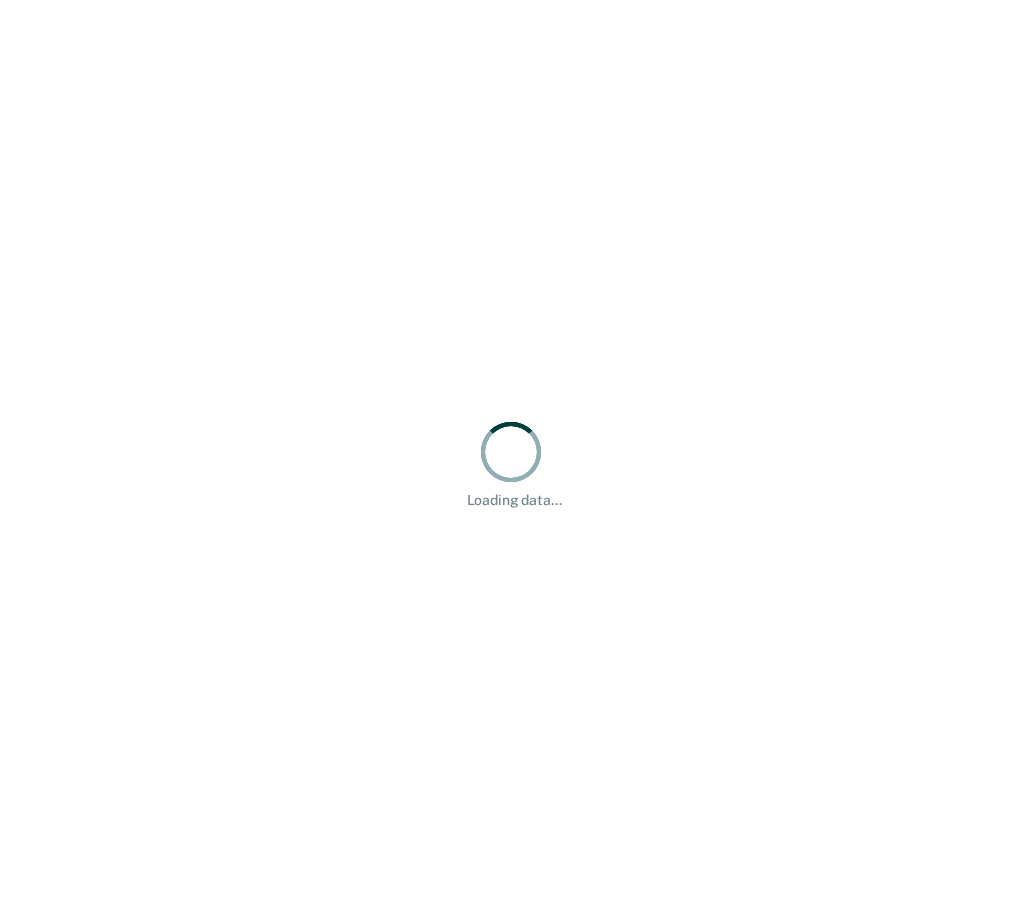 scroll, scrollTop: 0, scrollLeft: 0, axis: both 